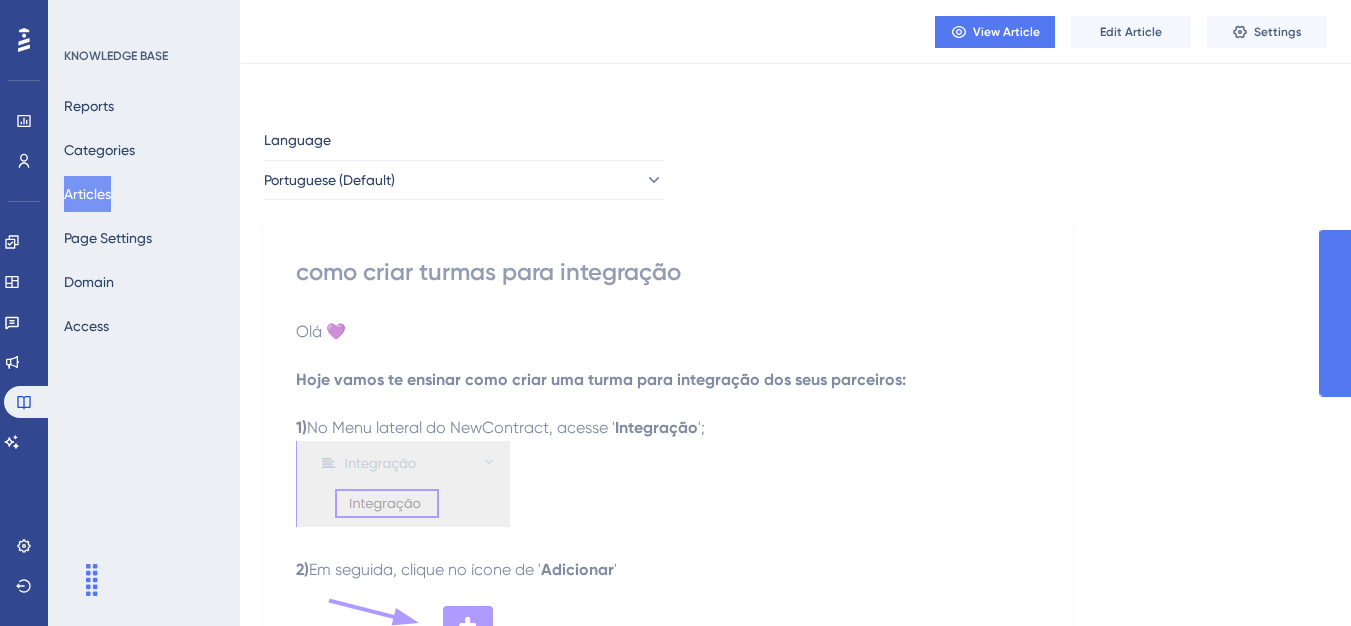 scroll, scrollTop: 2050, scrollLeft: 0, axis: vertical 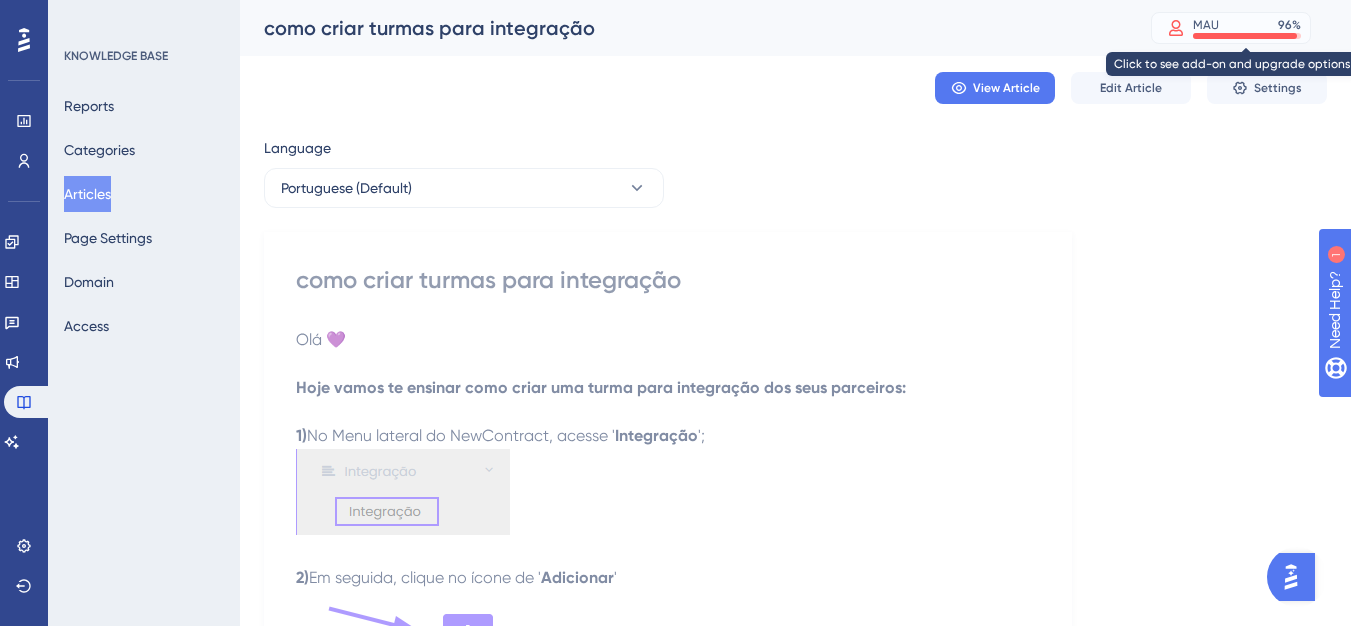 click at bounding box center [1245, 36] 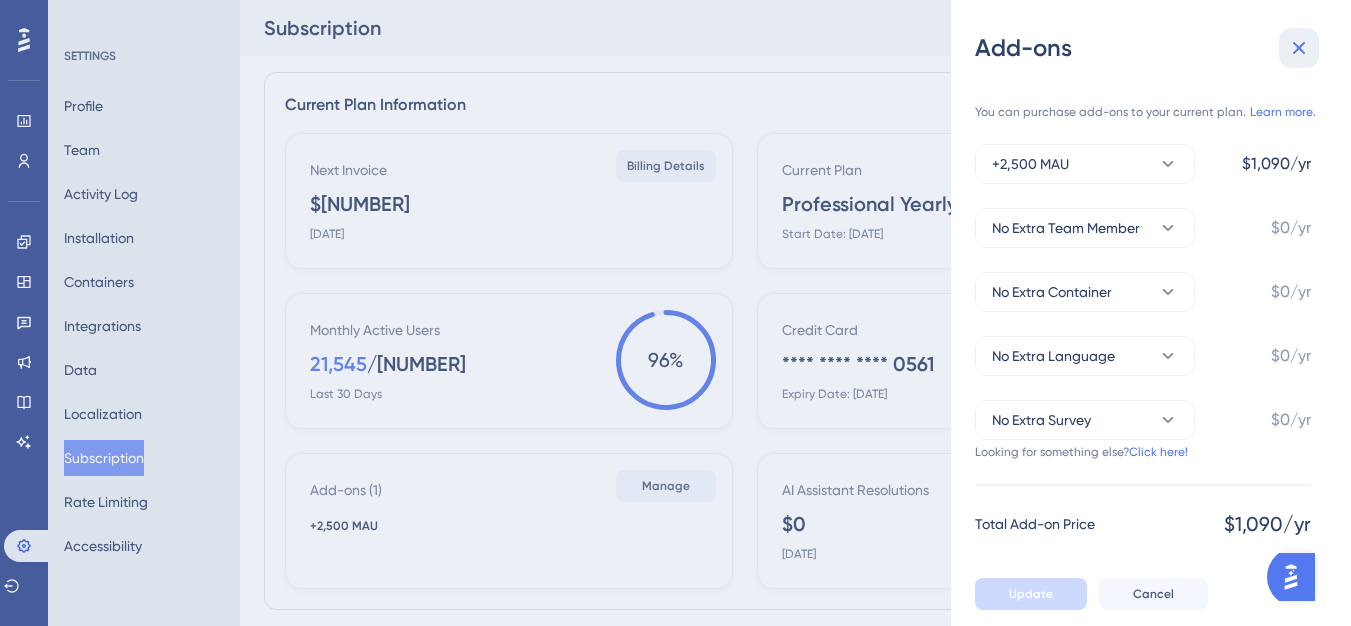 click 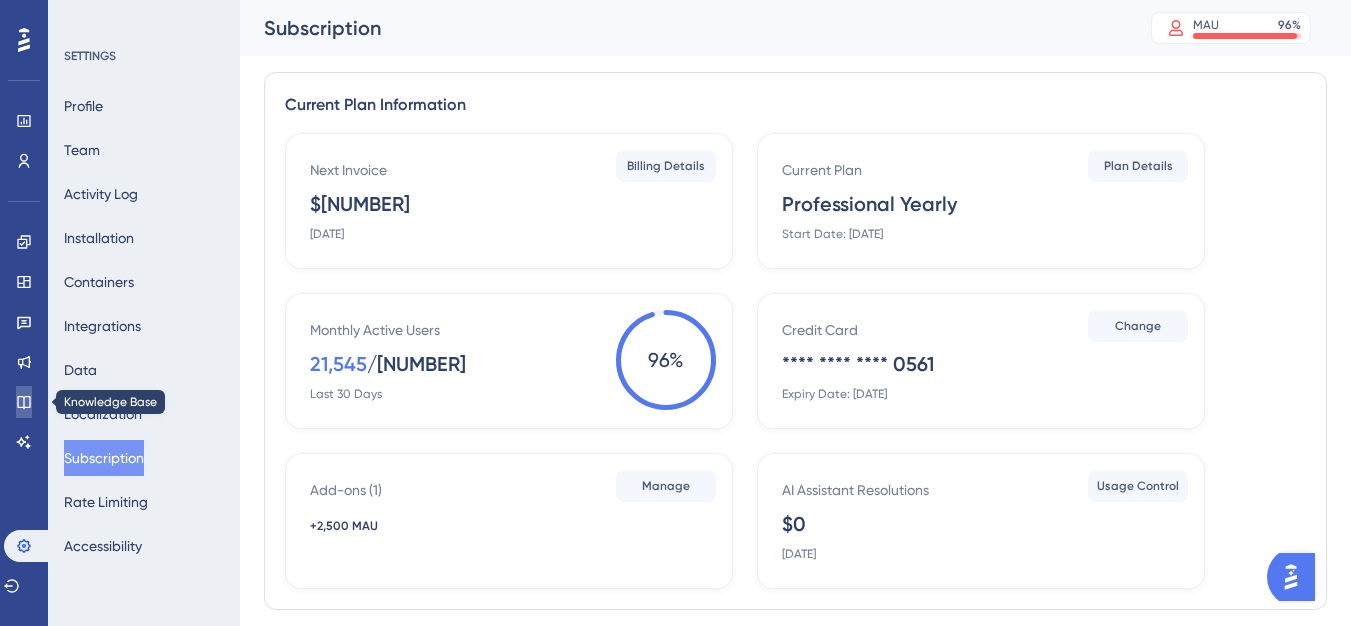drag, startPoint x: 22, startPoint y: 390, endPoint x: 288, endPoint y: 639, distance: 364.35834 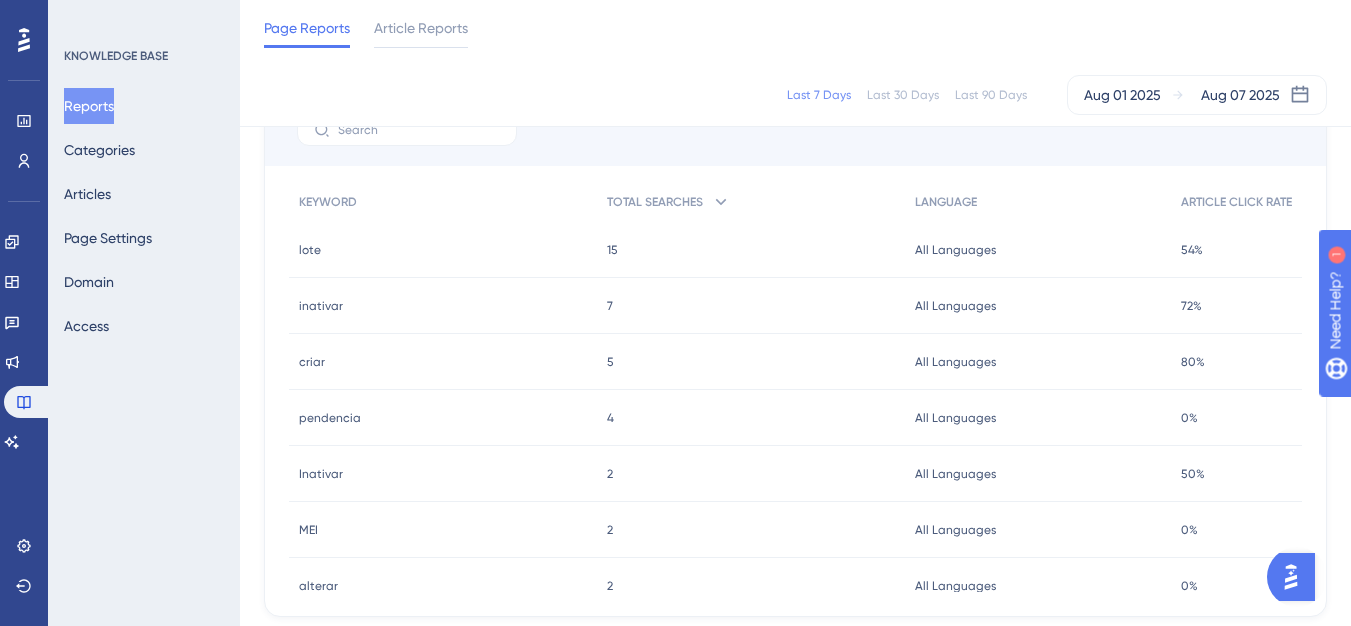 scroll, scrollTop: 867, scrollLeft: 0, axis: vertical 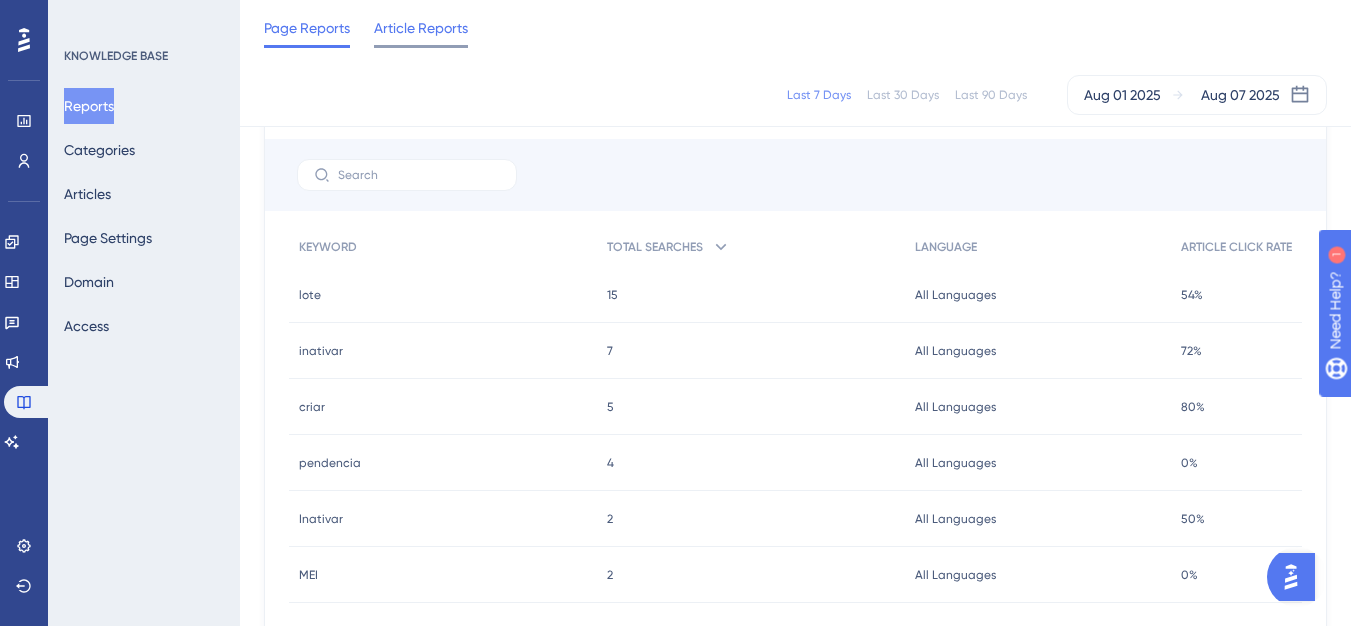 click on "Article Reports" at bounding box center (421, 28) 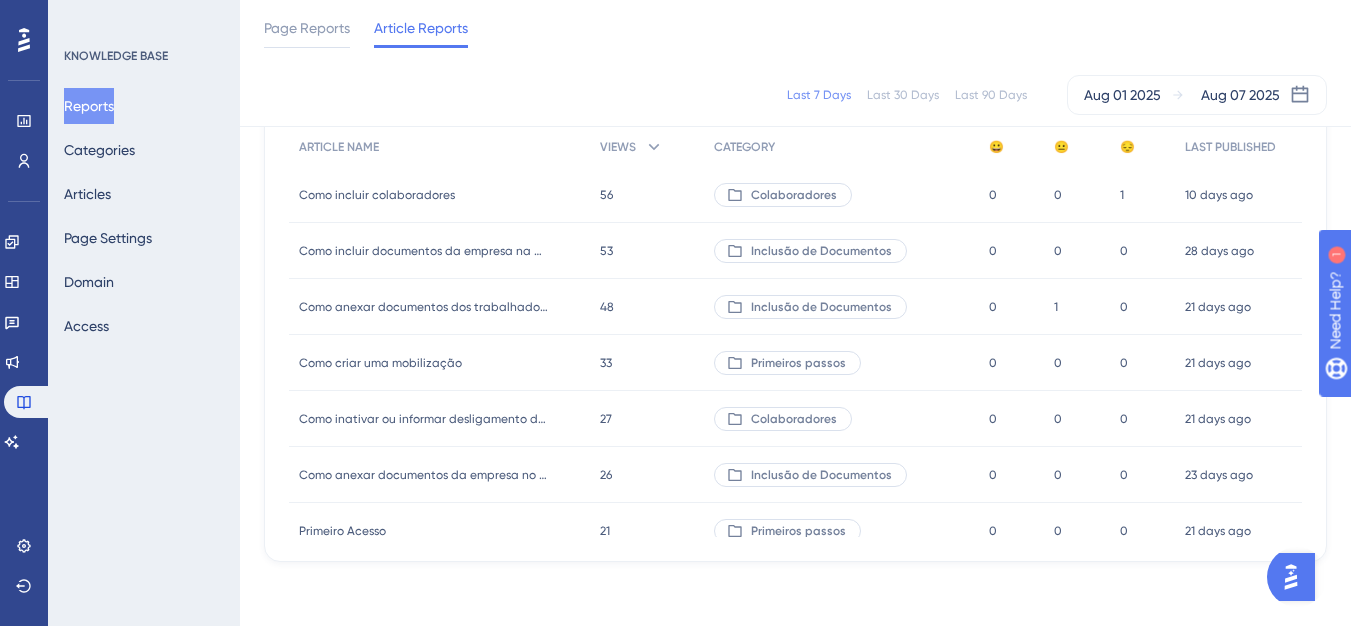 scroll, scrollTop: 0, scrollLeft: 0, axis: both 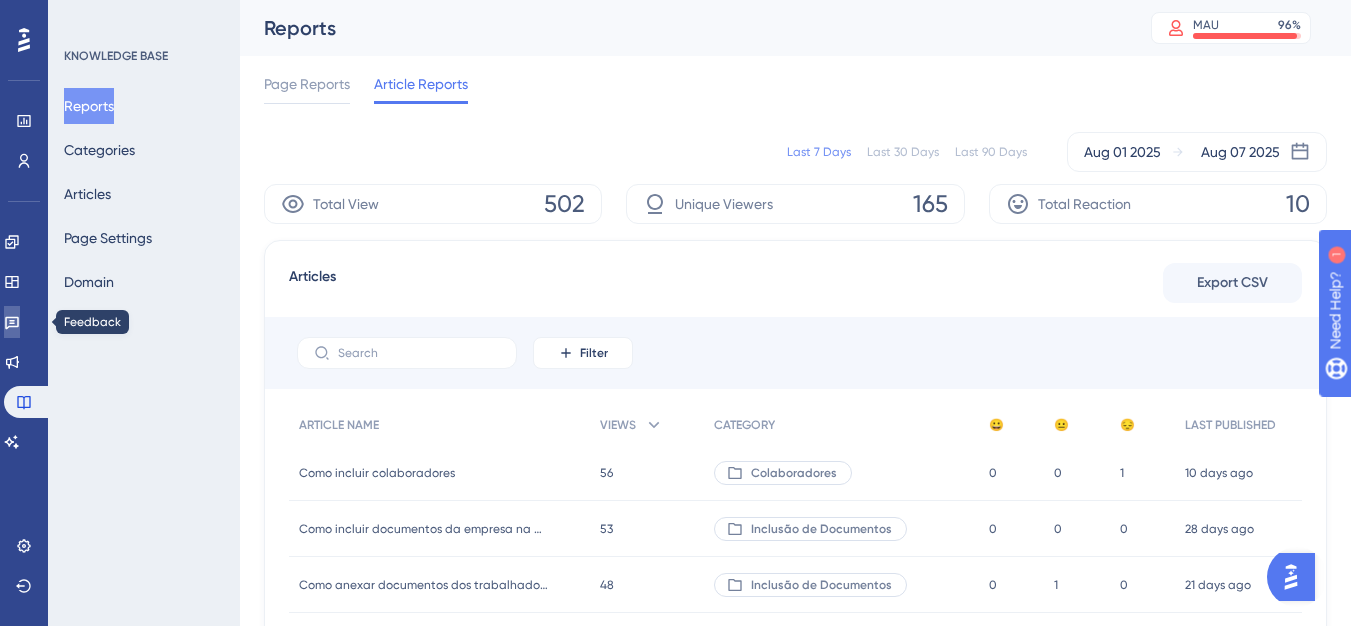 click 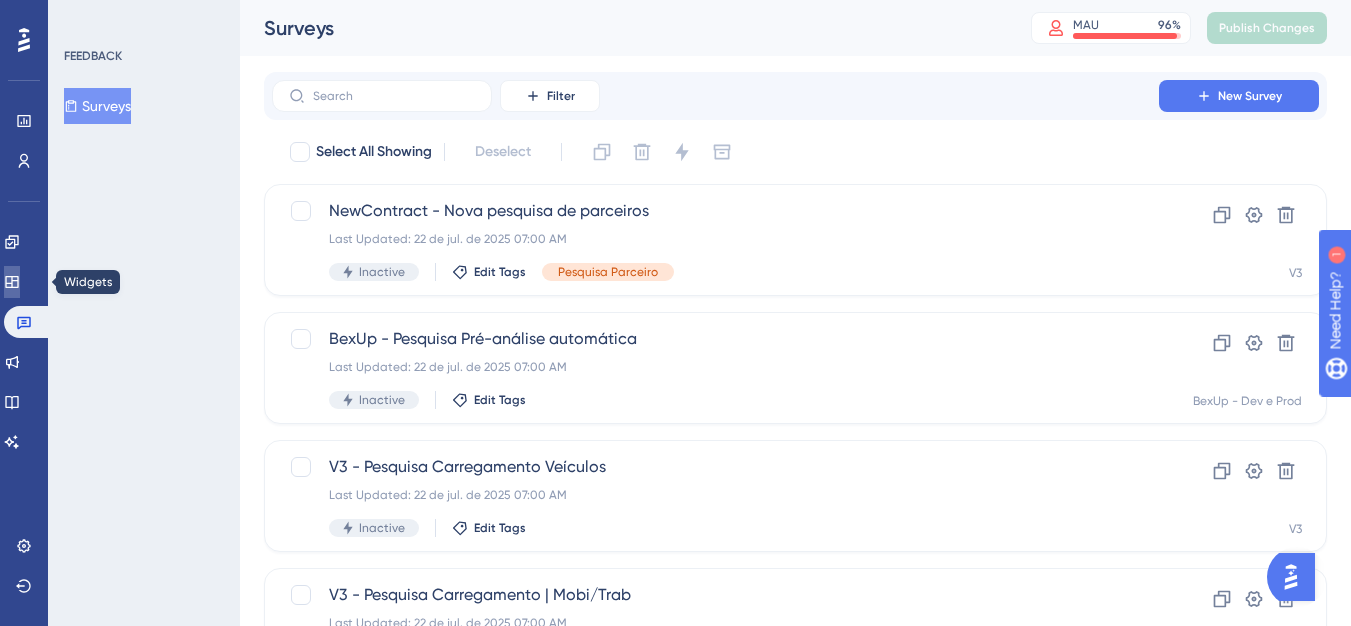 click 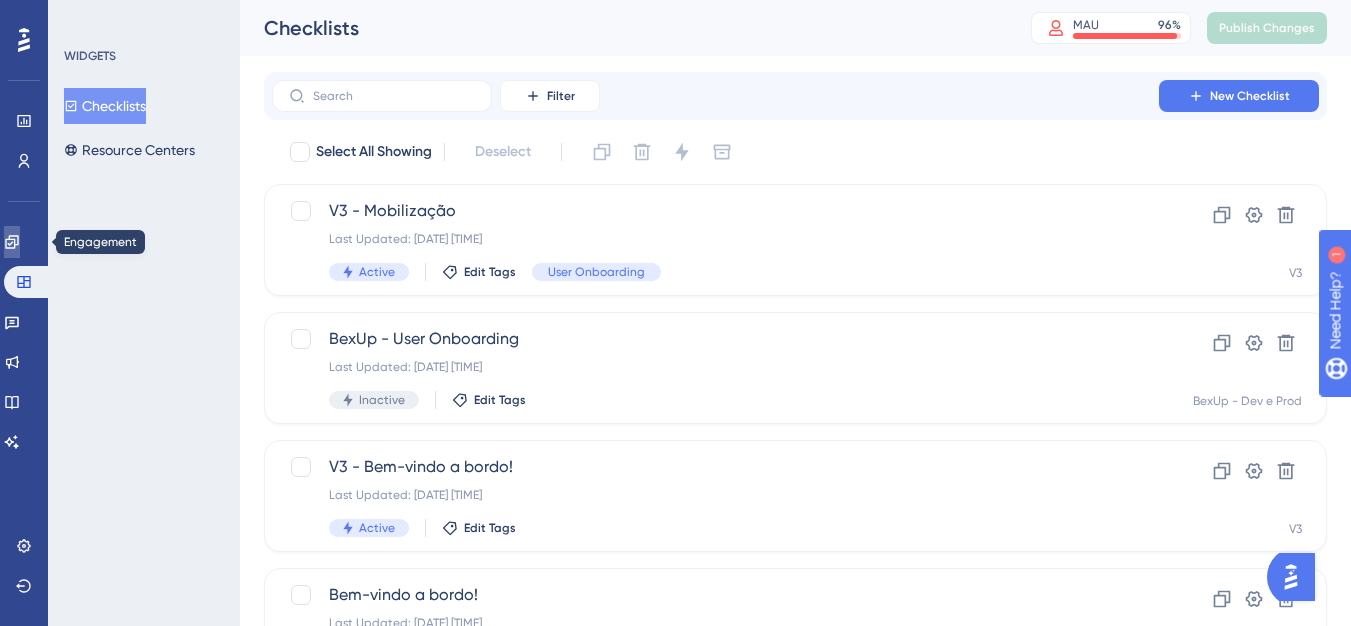 click 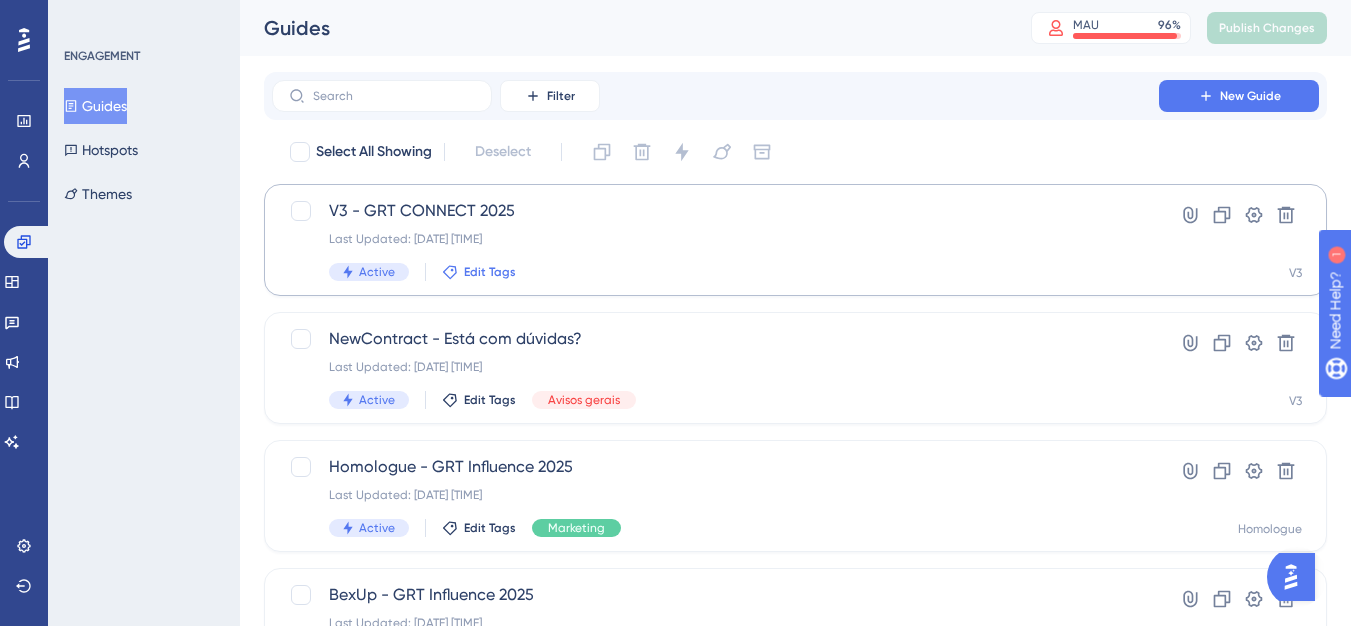 click on "Edit Tags" at bounding box center (490, 272) 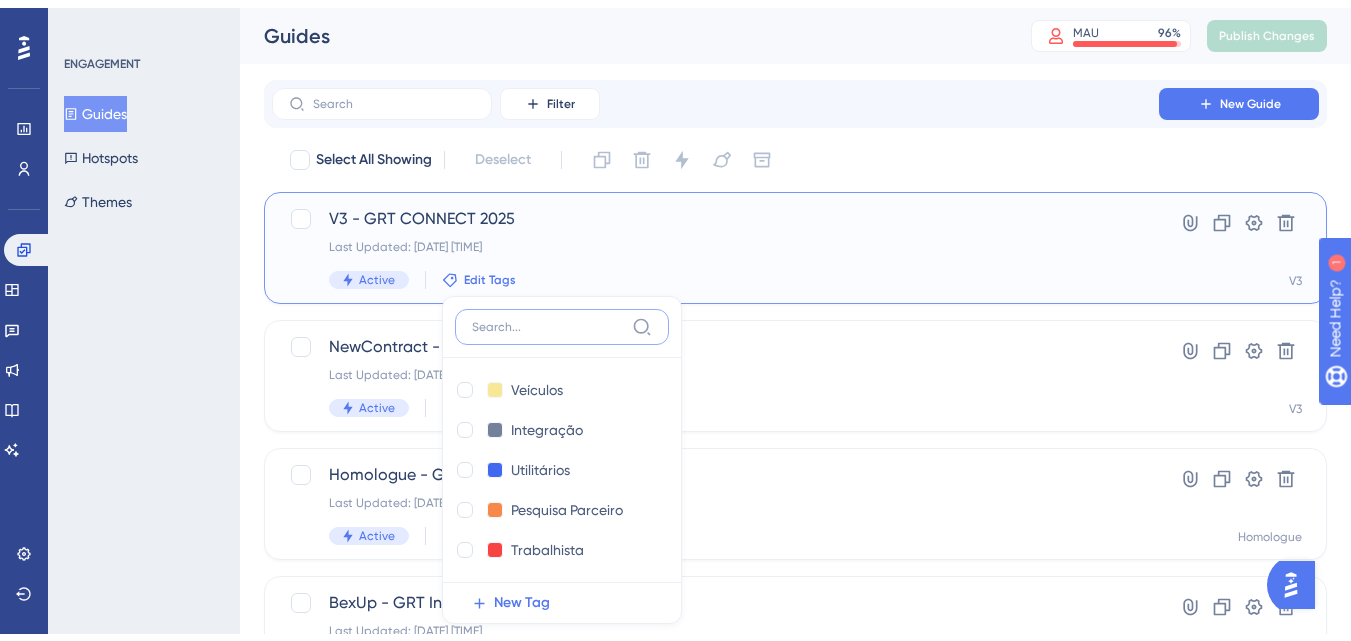 scroll, scrollTop: 139, scrollLeft: 0, axis: vertical 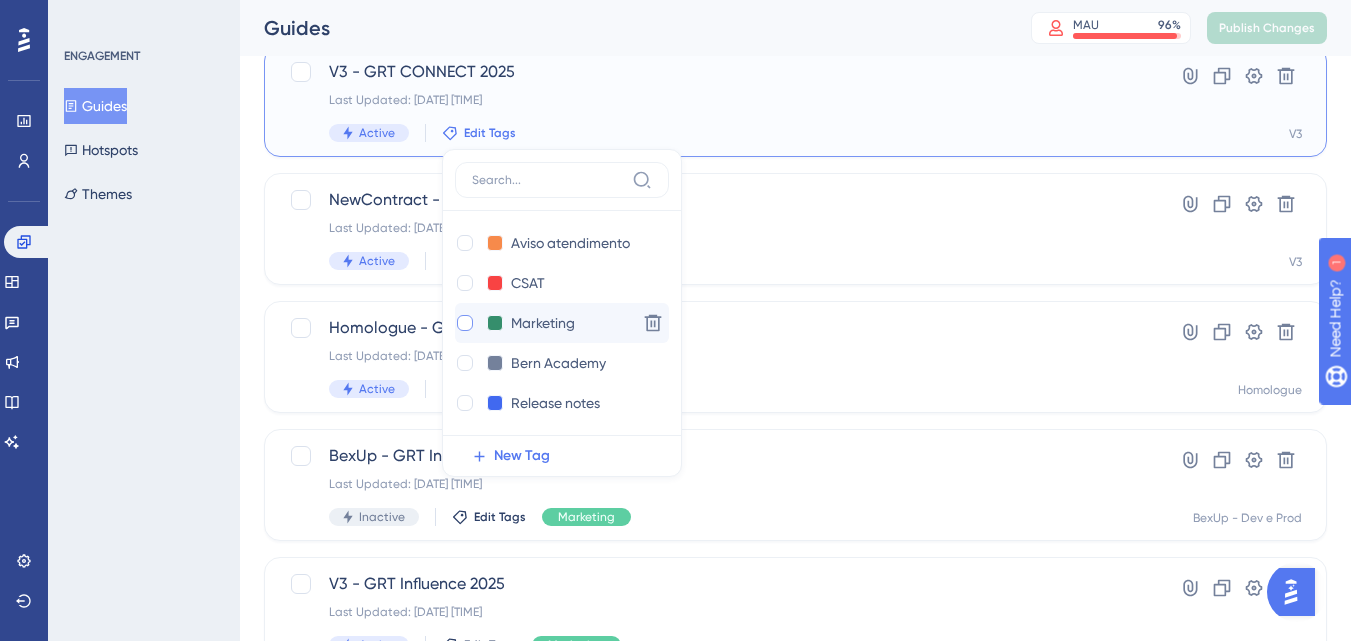 click at bounding box center (465, 323) 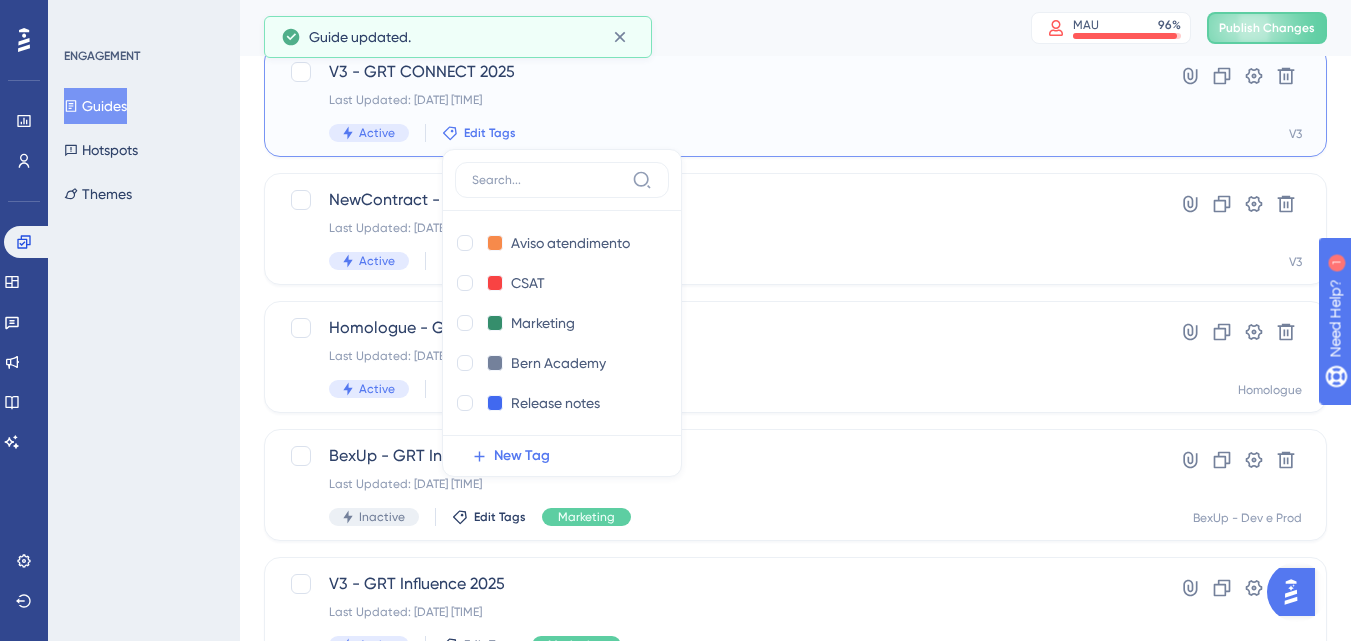 checkbox on "true" 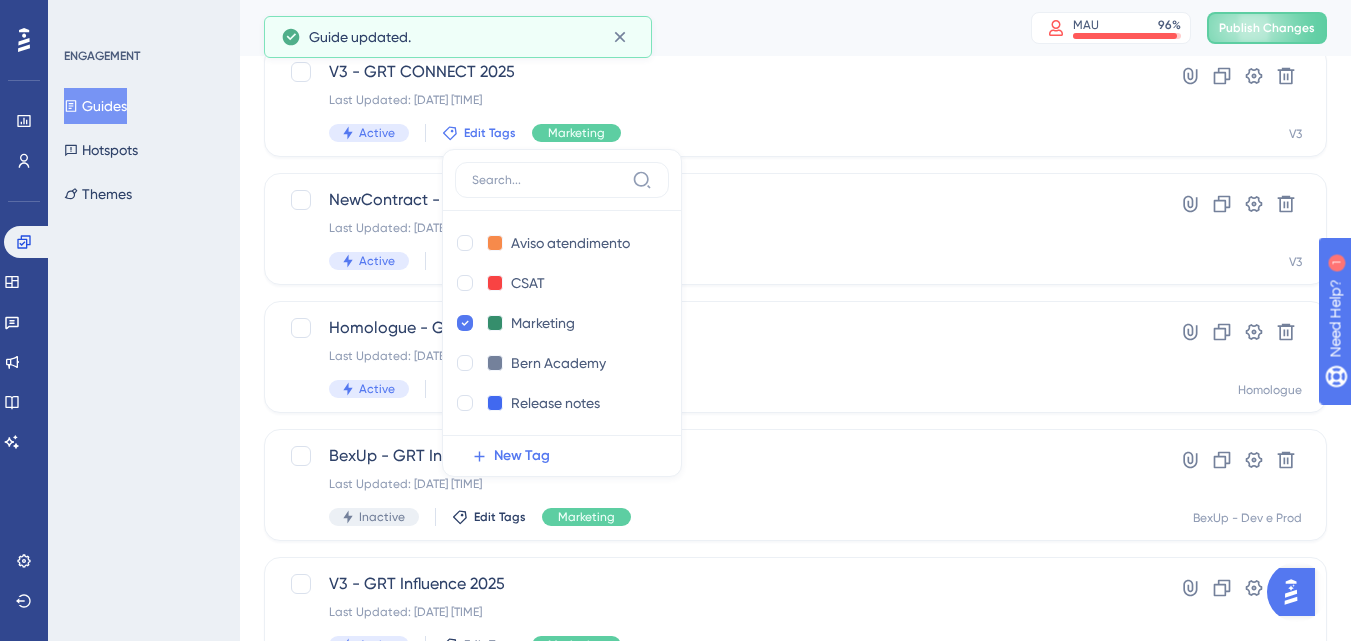 click on "ENGAGEMENT Guides Hotspots Themes" at bounding box center (144, 320) 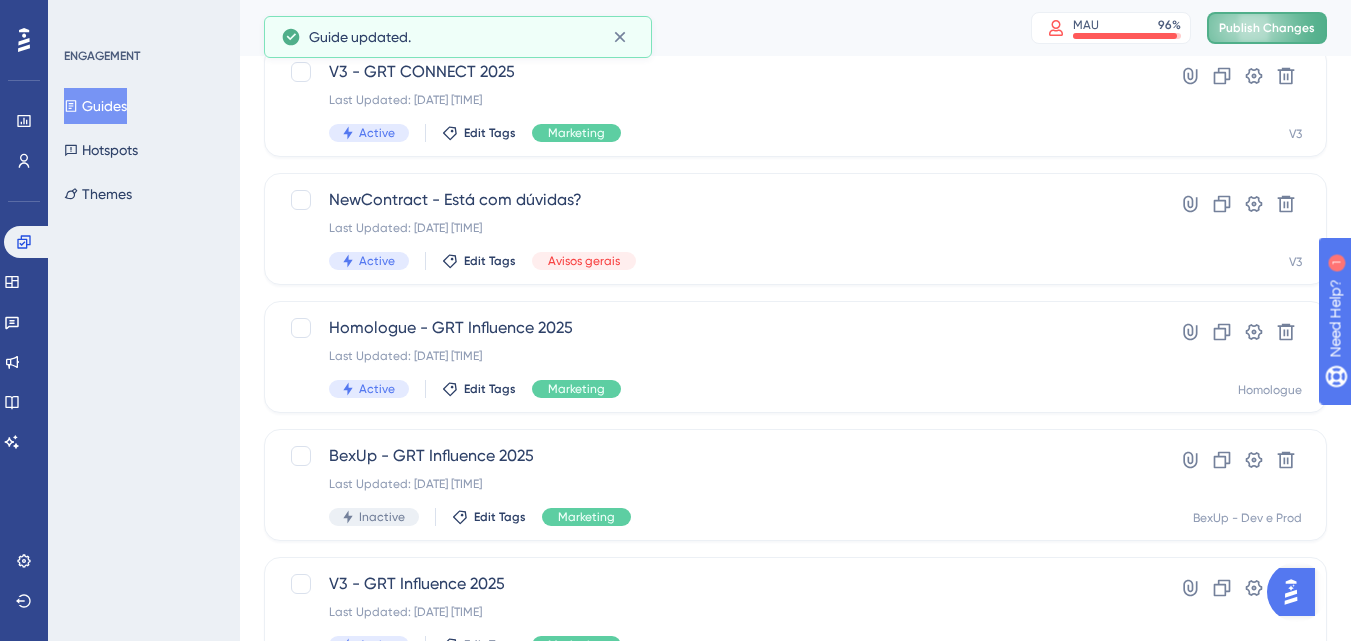 click on "Publish Changes" at bounding box center (1267, 28) 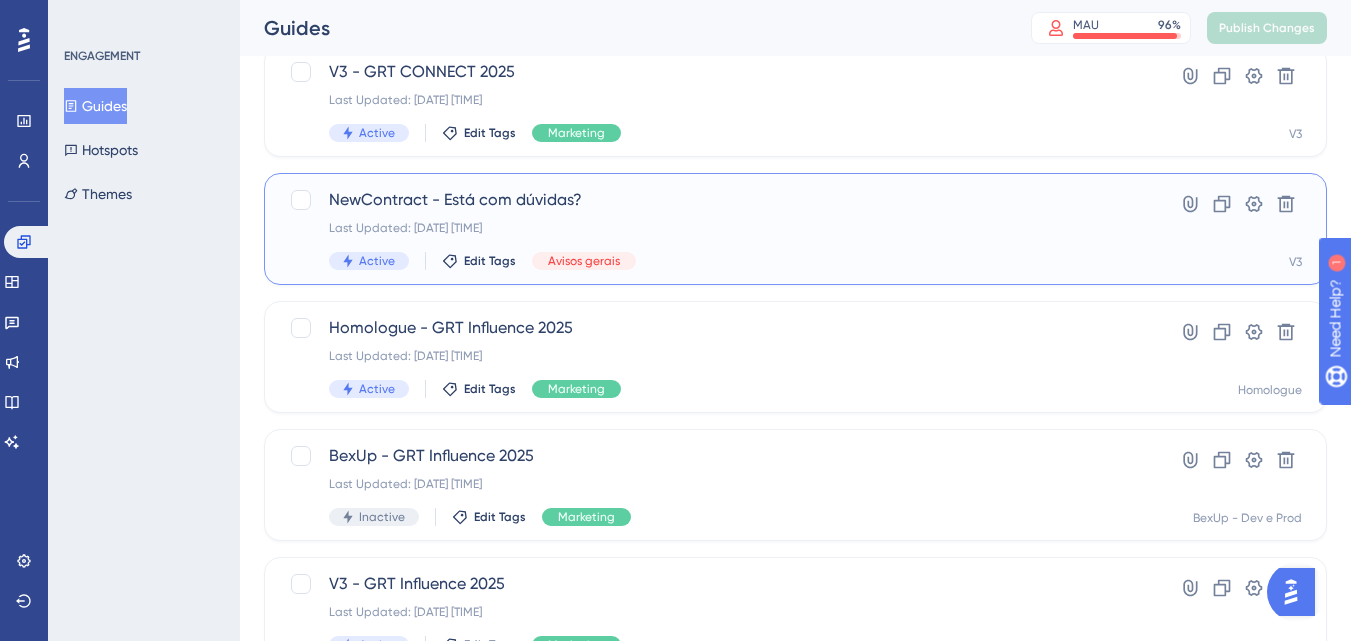 click on "Last Updated: [DATE] [TIME]" at bounding box center [715, 228] 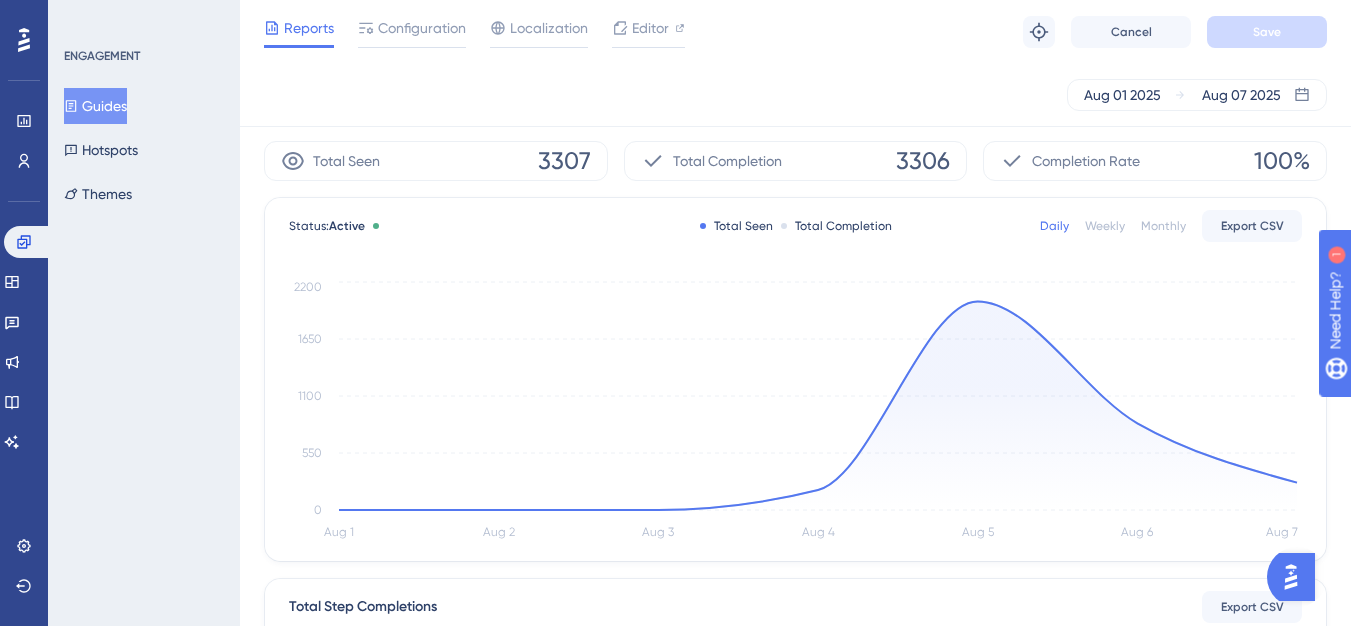 scroll, scrollTop: 0, scrollLeft: 0, axis: both 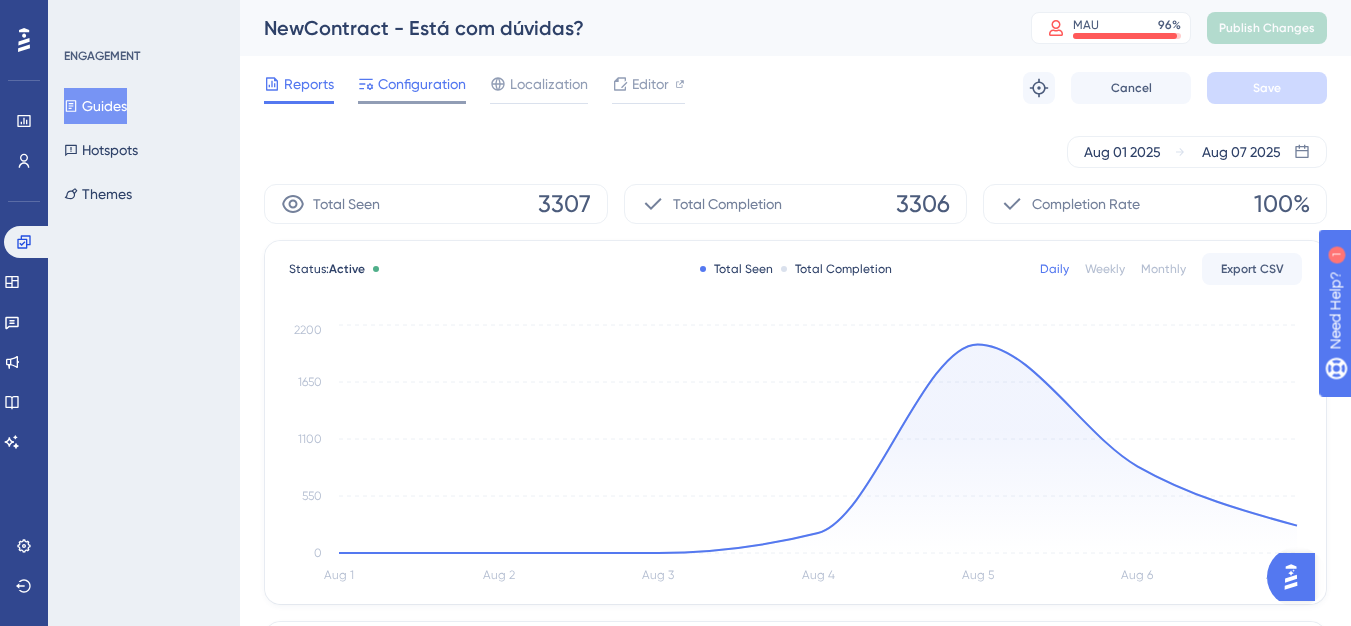 click on "Configuration" at bounding box center (422, 84) 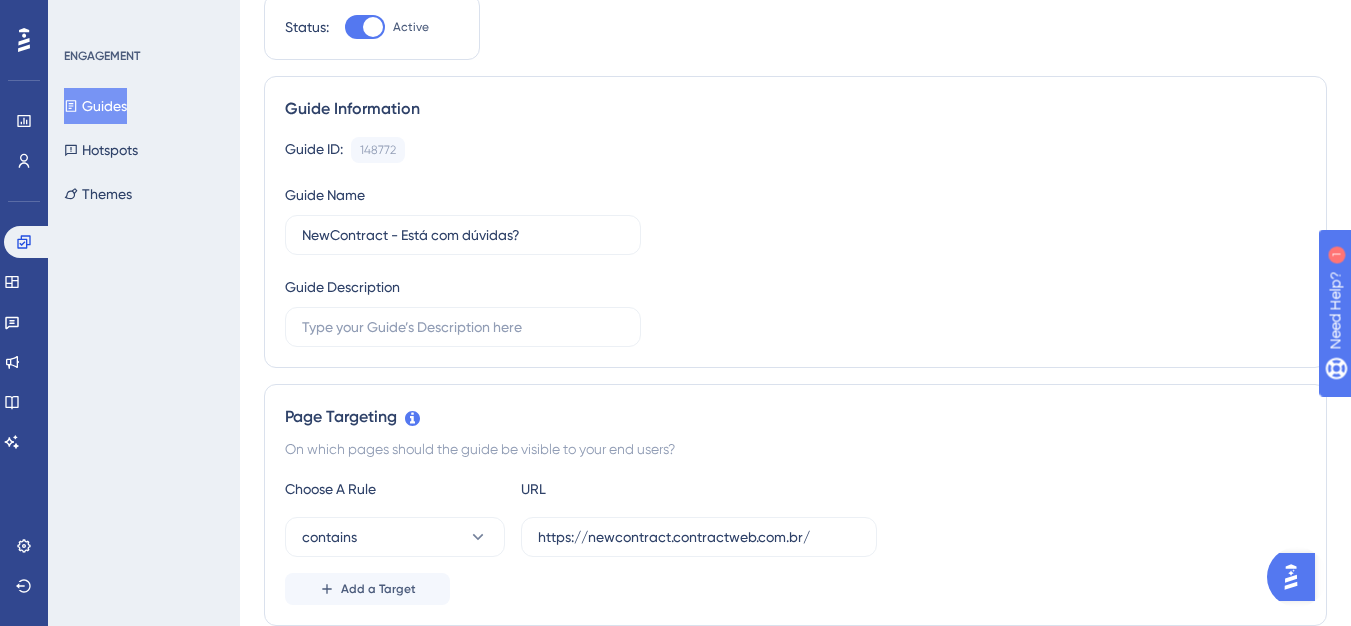 scroll, scrollTop: 300, scrollLeft: 0, axis: vertical 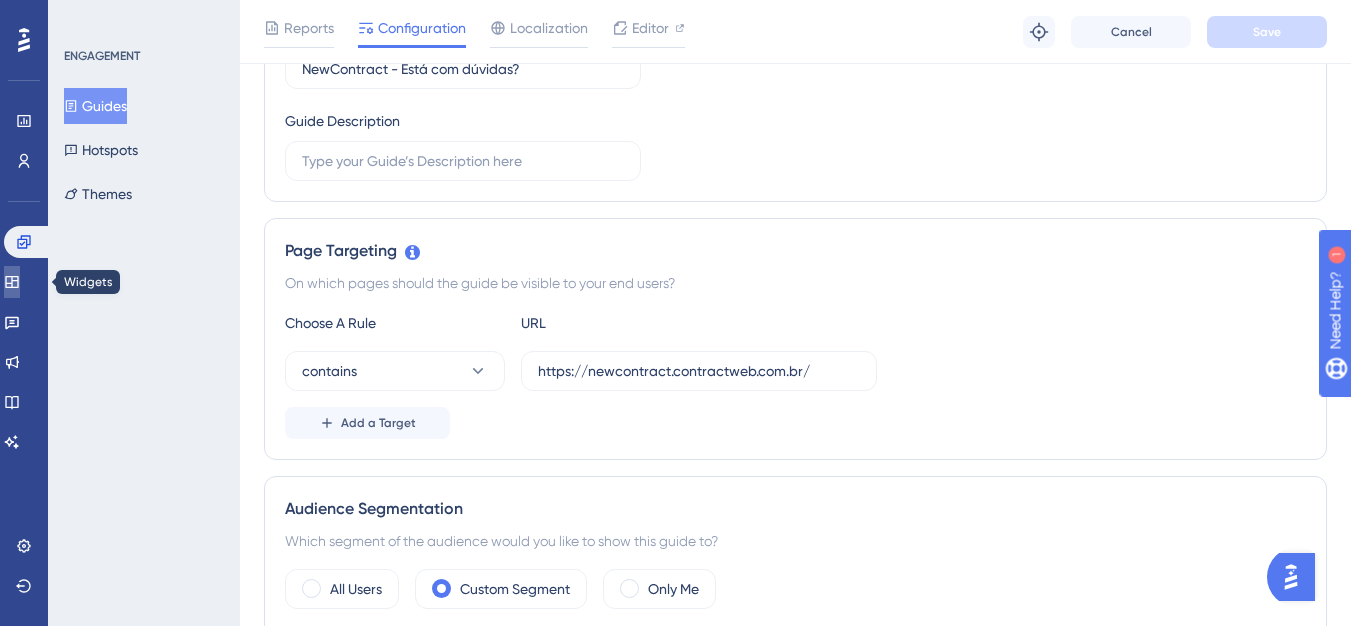 click 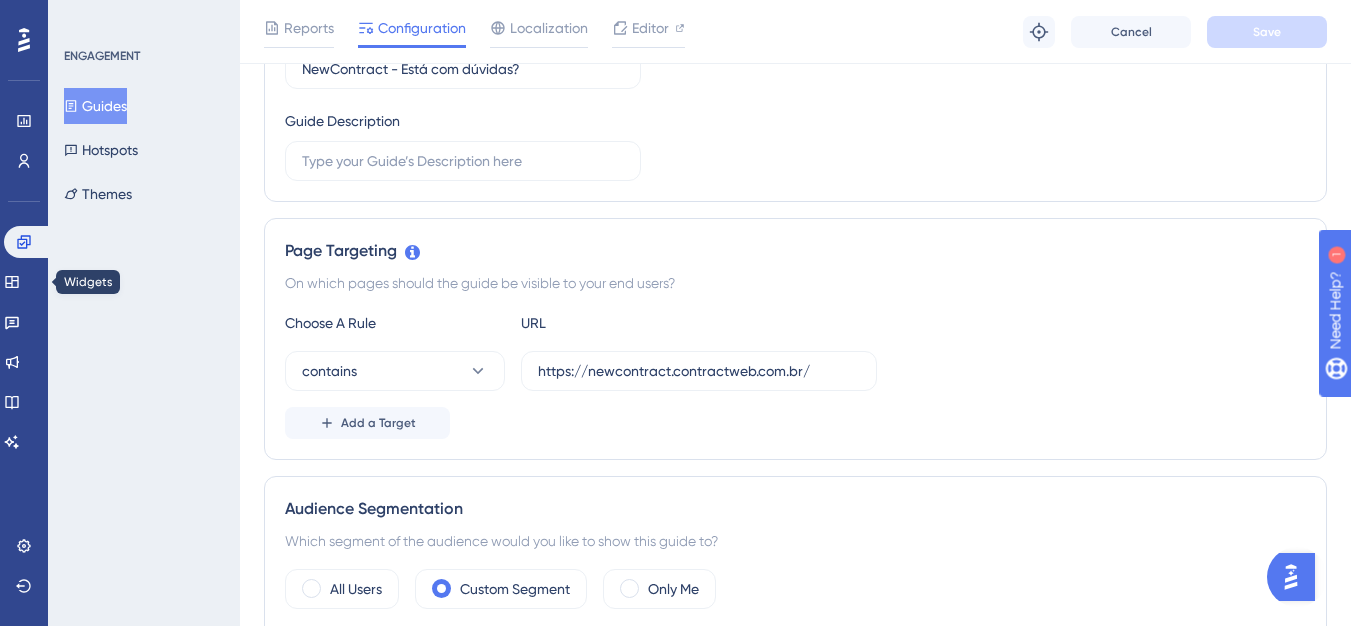 scroll, scrollTop: 0, scrollLeft: 0, axis: both 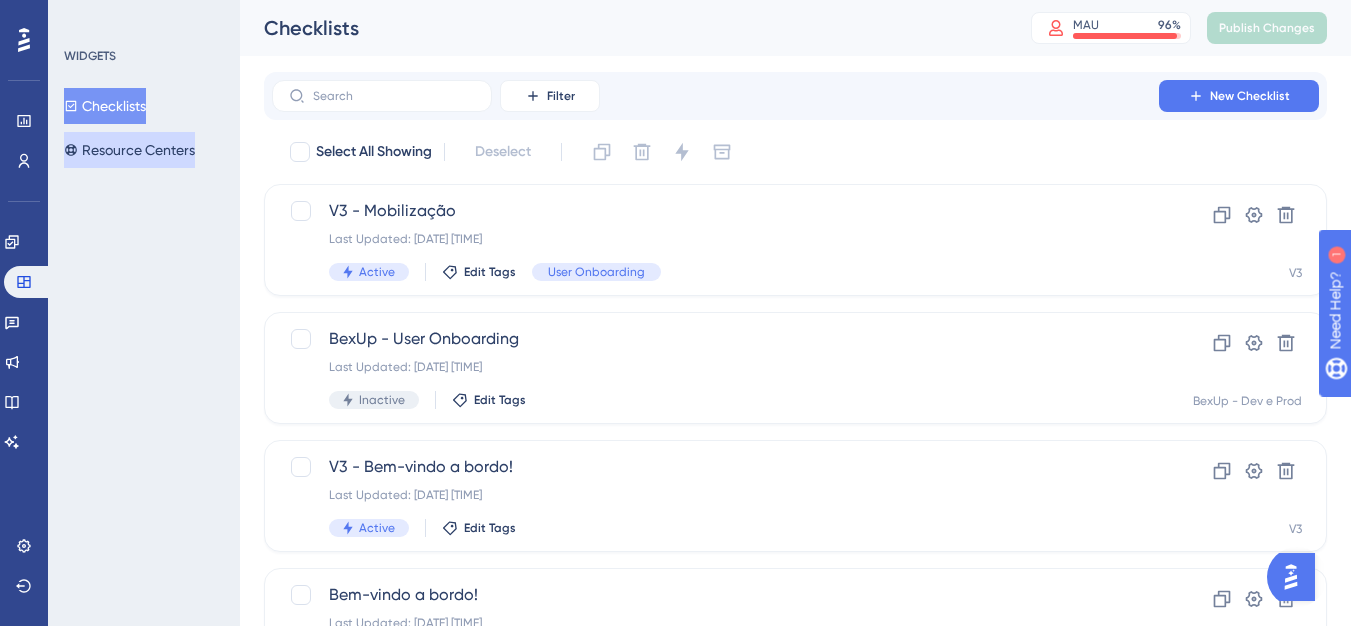 click on "Resource Centers" at bounding box center [129, 150] 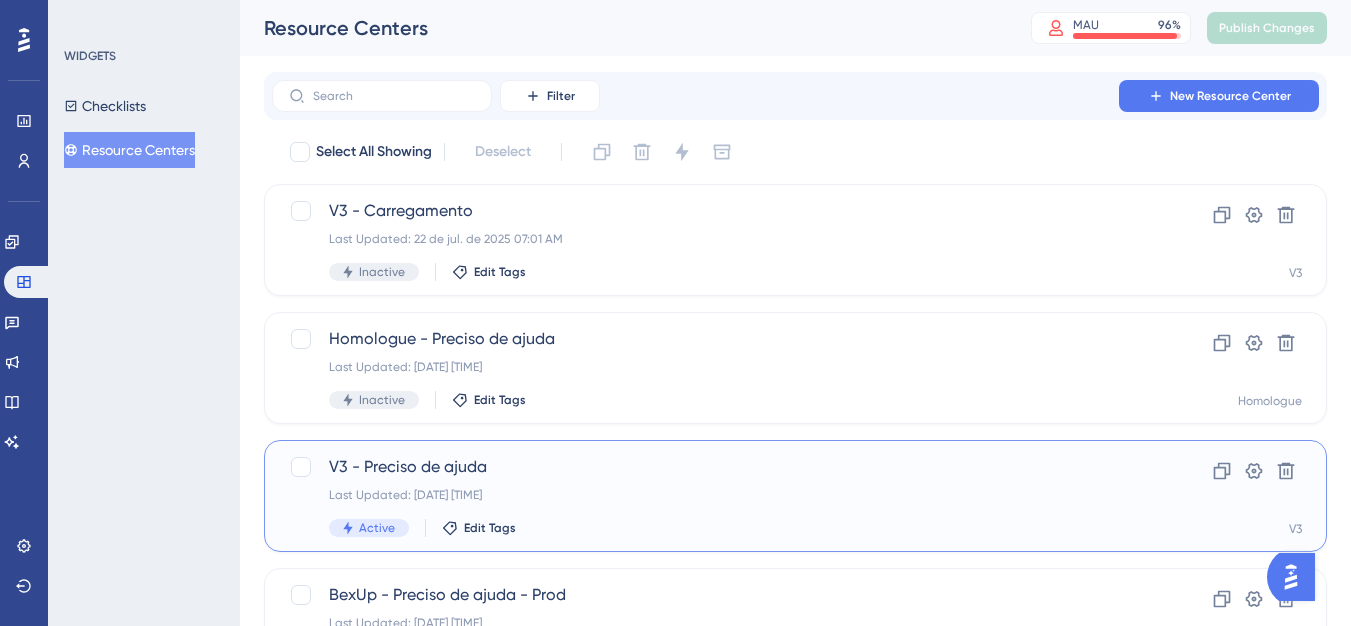 click on "V3 - Preciso de ajuda Last Updated: [DATE] [TIME] Active Edit Tags" at bounding box center (715, 496) 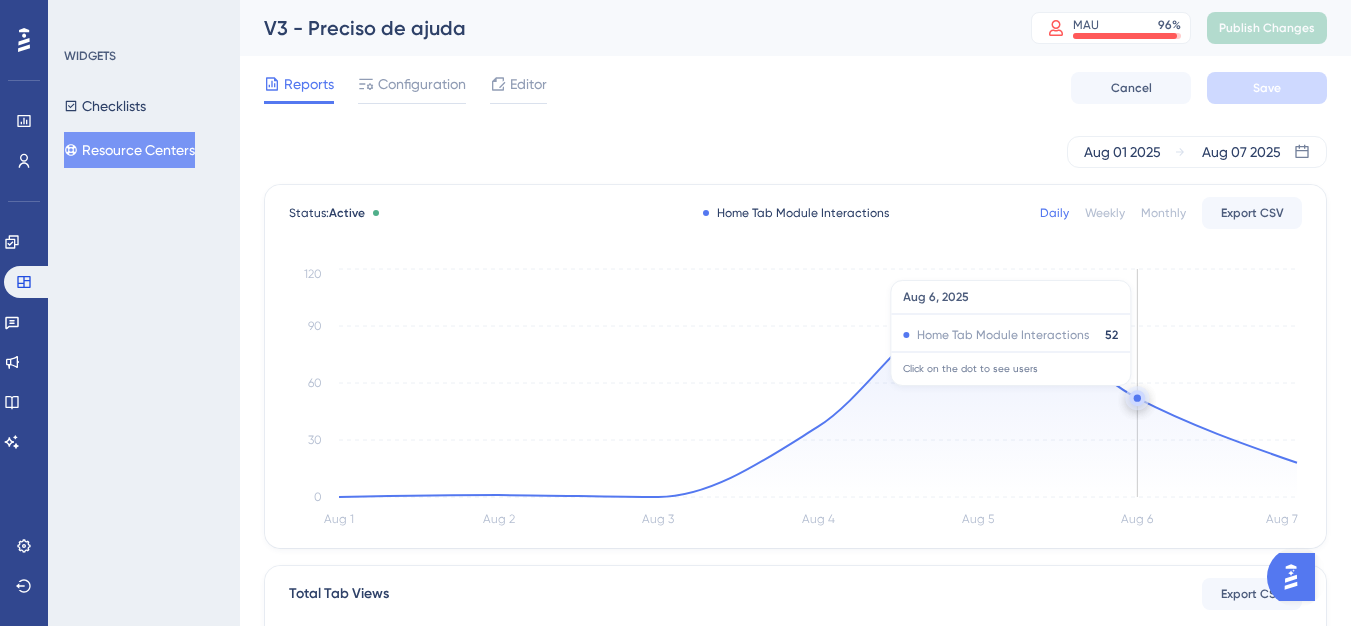 click 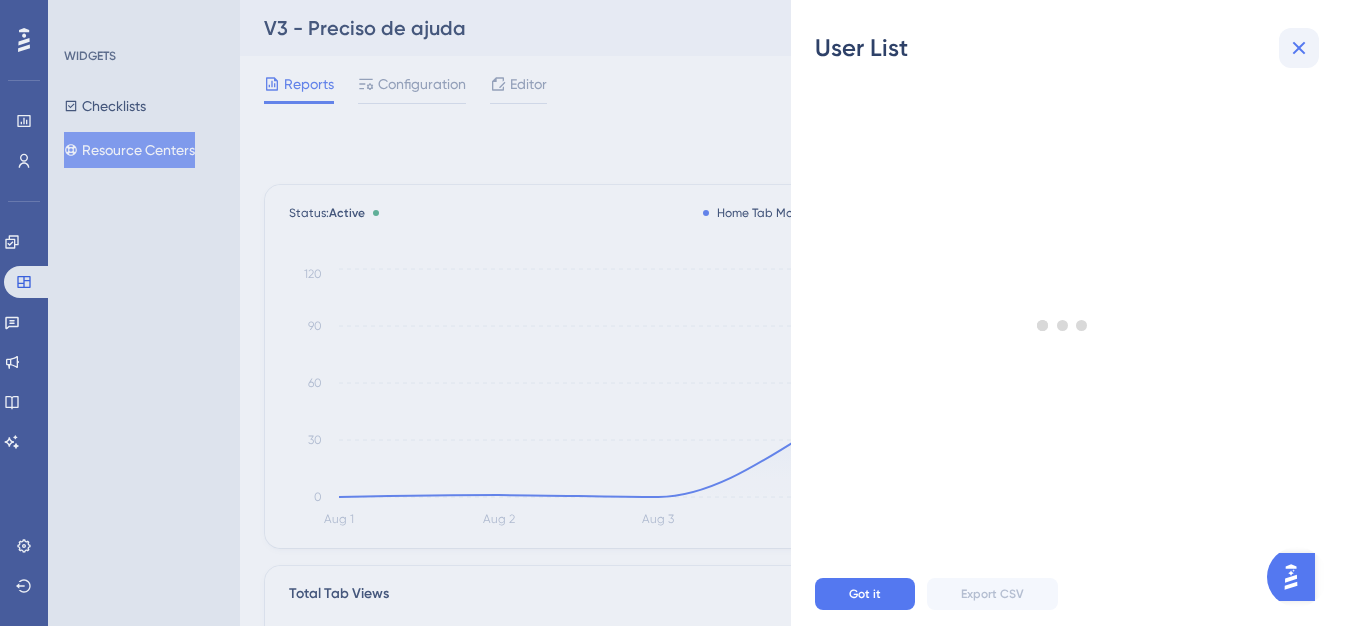 click 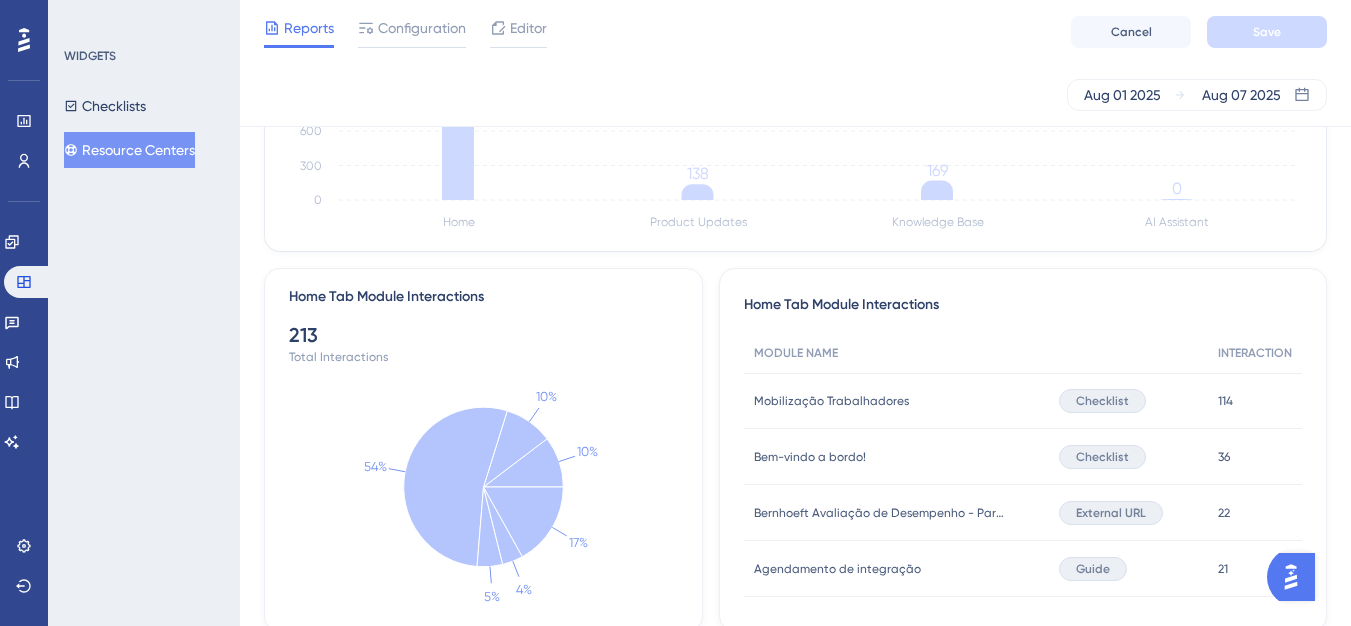 scroll, scrollTop: 700, scrollLeft: 0, axis: vertical 